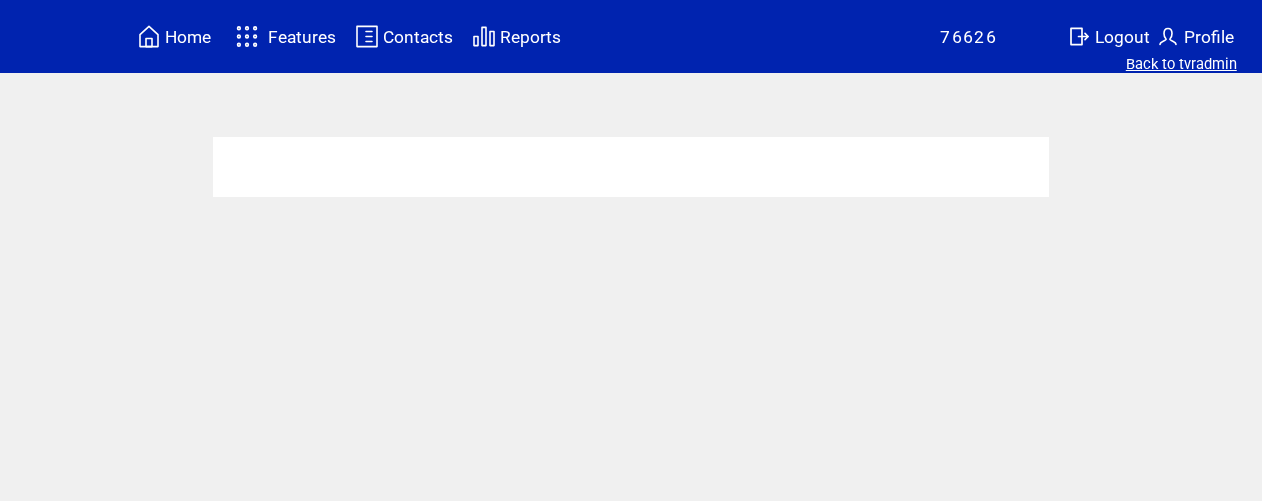 scroll, scrollTop: 0, scrollLeft: 0, axis: both 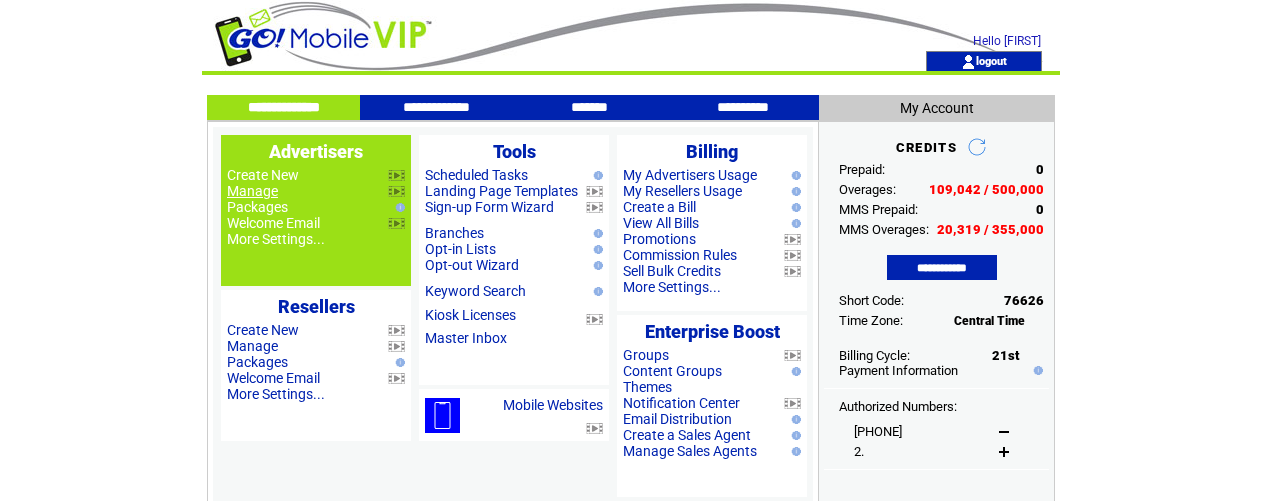 click on "Manage" at bounding box center [252, 191] 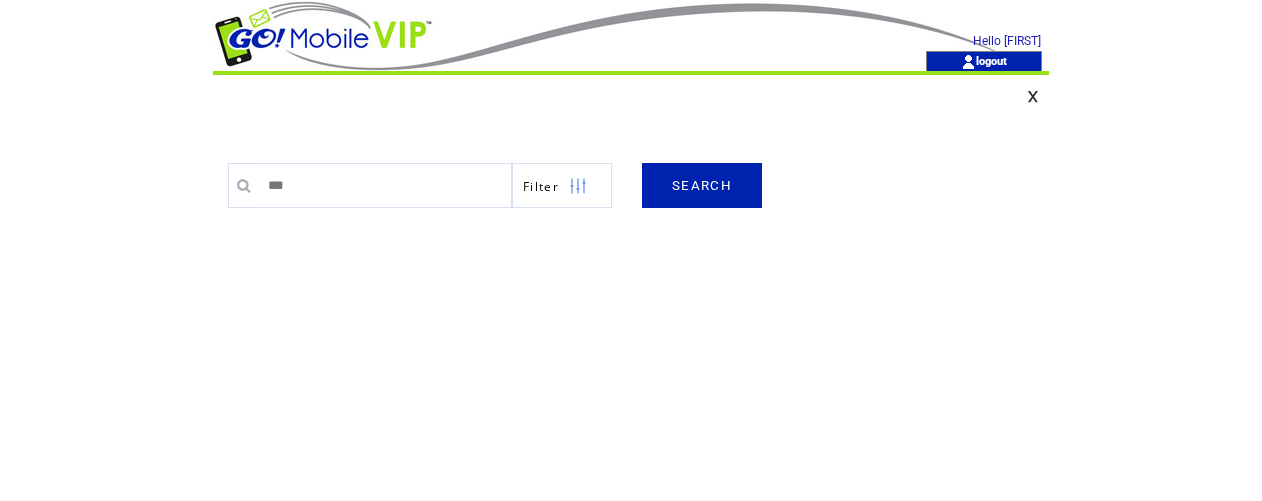 scroll, scrollTop: 0, scrollLeft: 0, axis: both 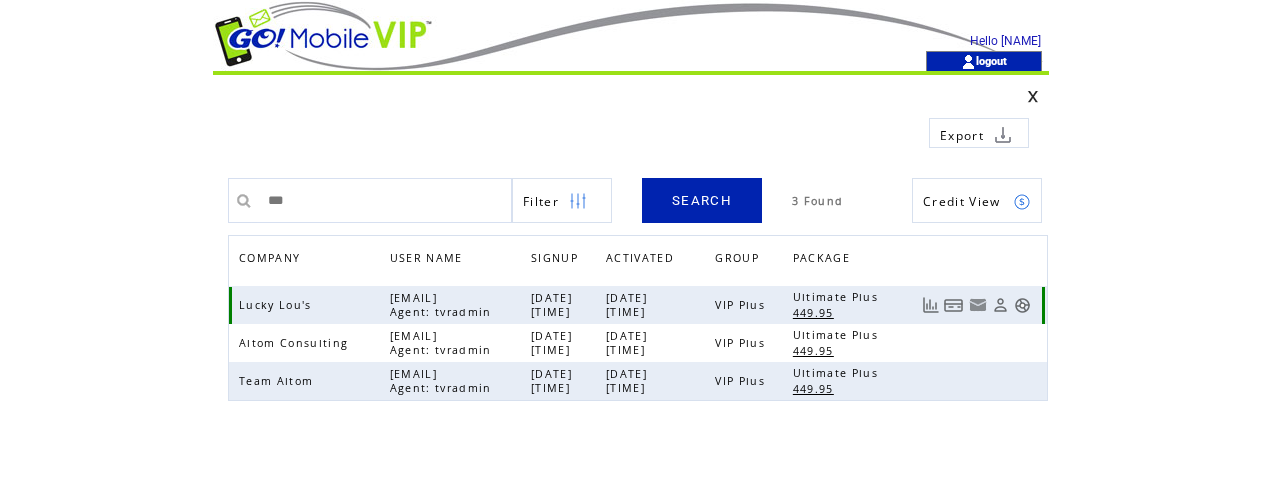 click at bounding box center [1022, 305] 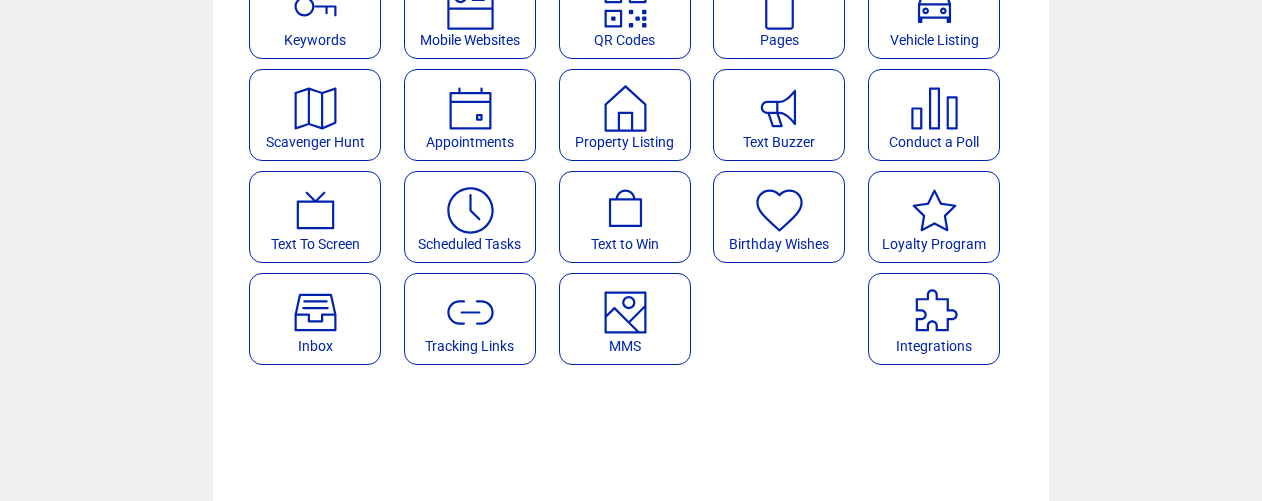 scroll, scrollTop: 345, scrollLeft: 0, axis: vertical 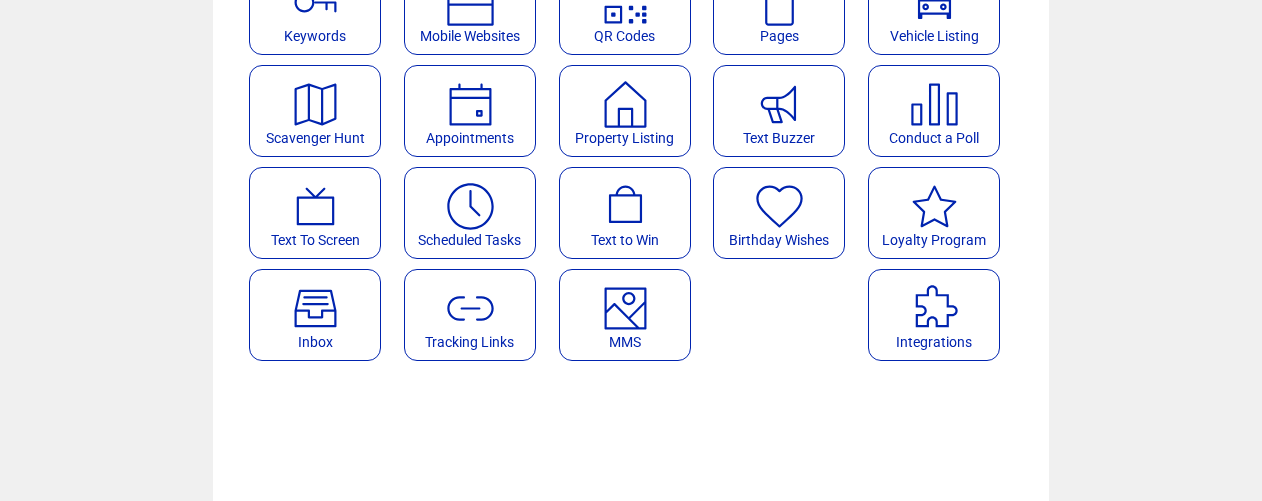 click on "MMS" 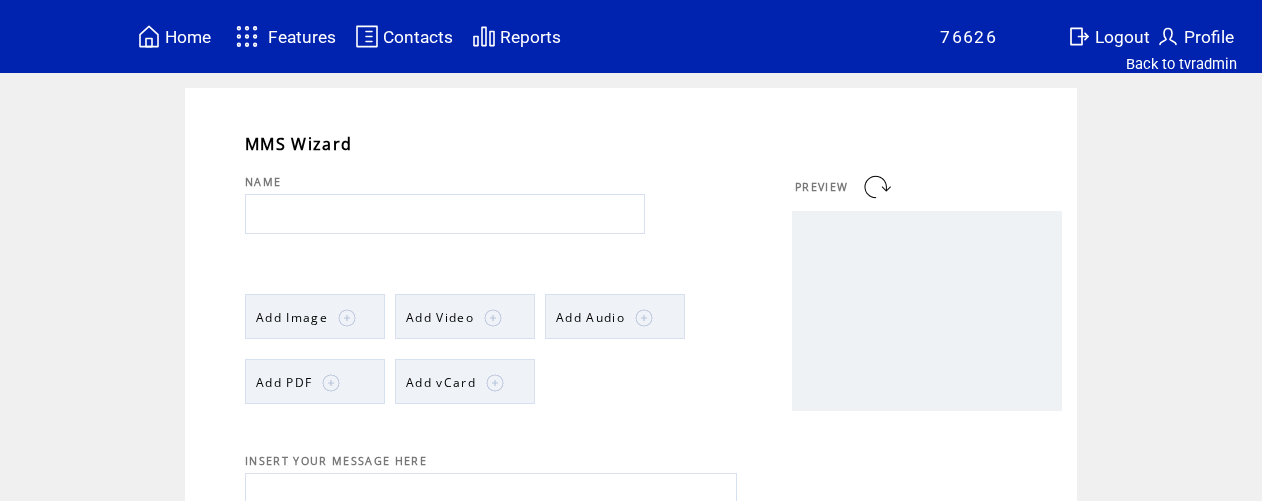 scroll, scrollTop: 0, scrollLeft: 0, axis: both 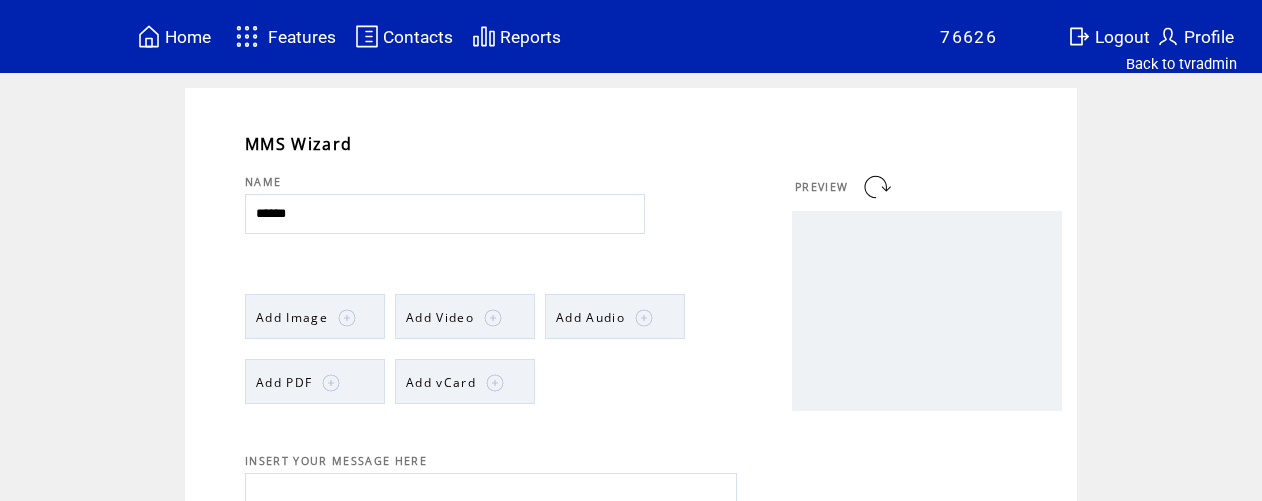 type on "******" 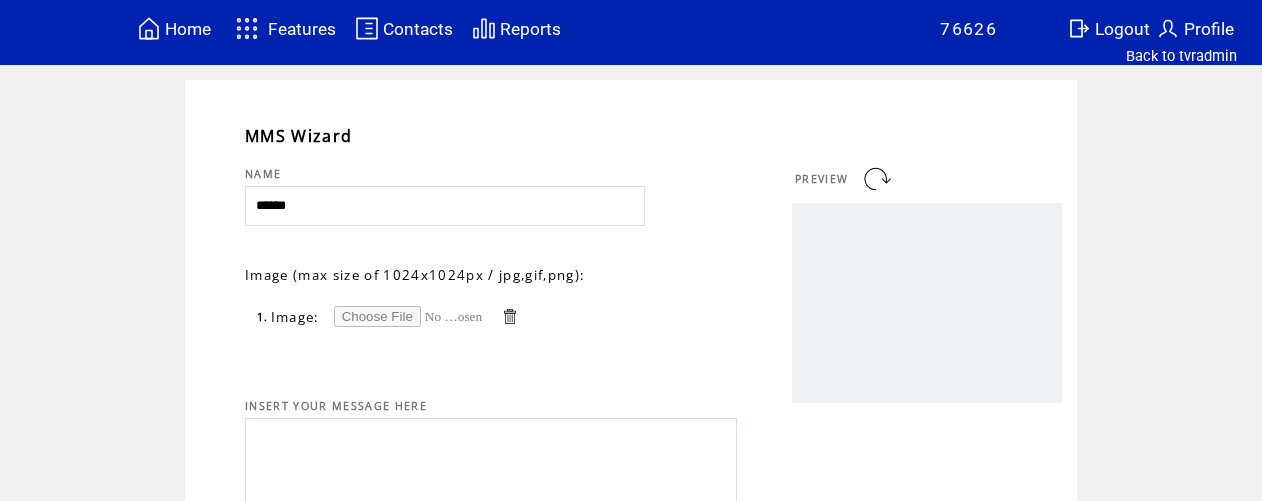 click at bounding box center [409, 316] 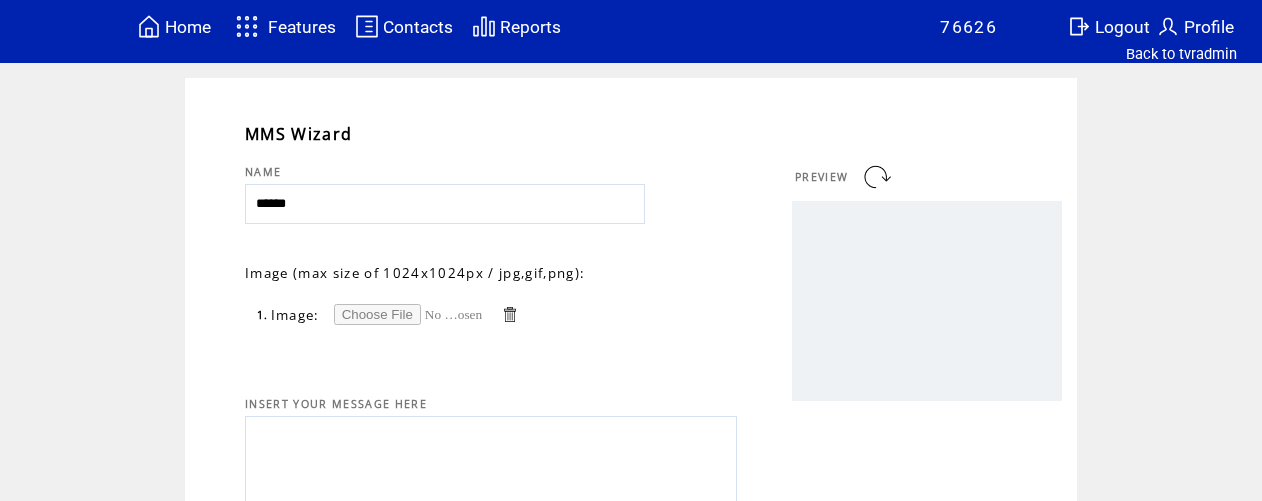 type on "**********" 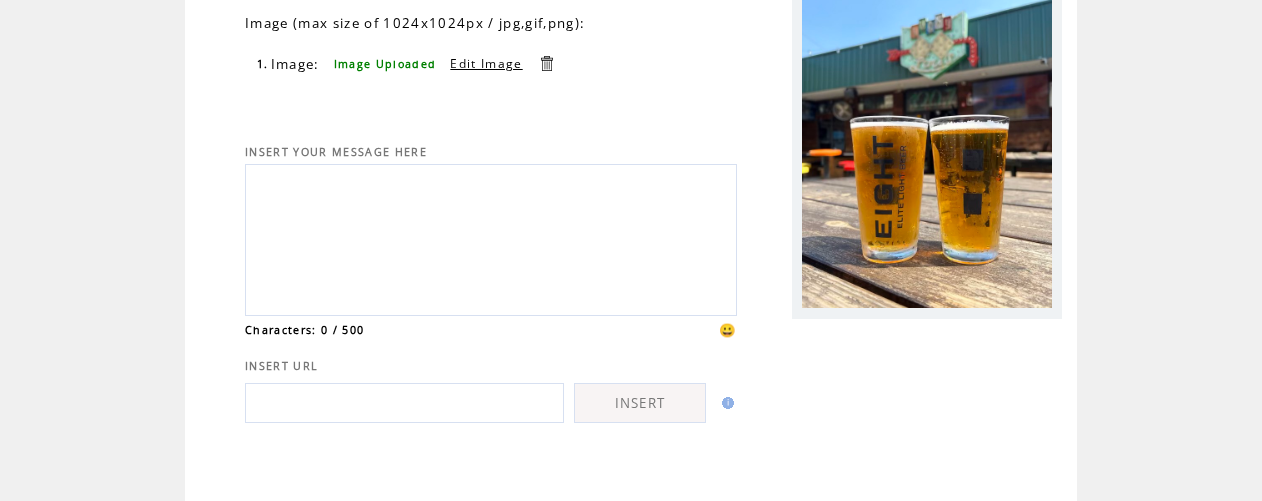 scroll, scrollTop: 274, scrollLeft: 0, axis: vertical 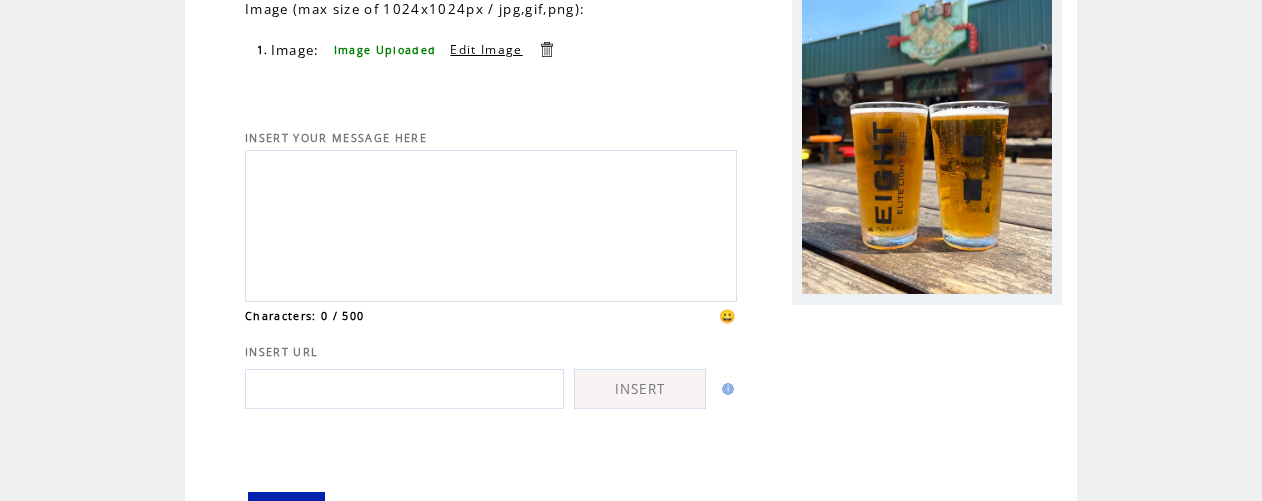 click at bounding box center [491, 223] 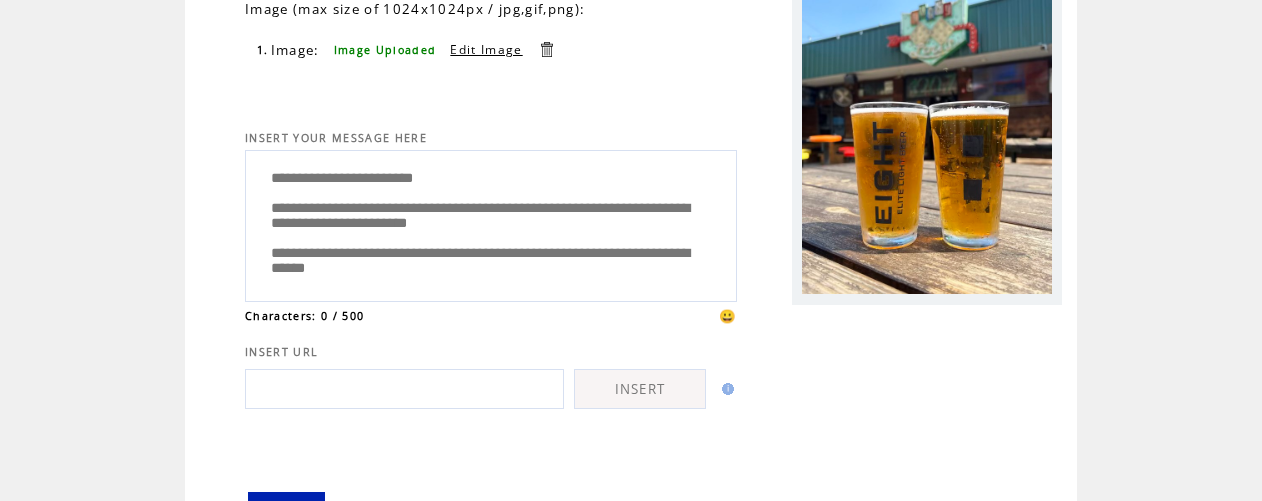scroll, scrollTop: 45, scrollLeft: 0, axis: vertical 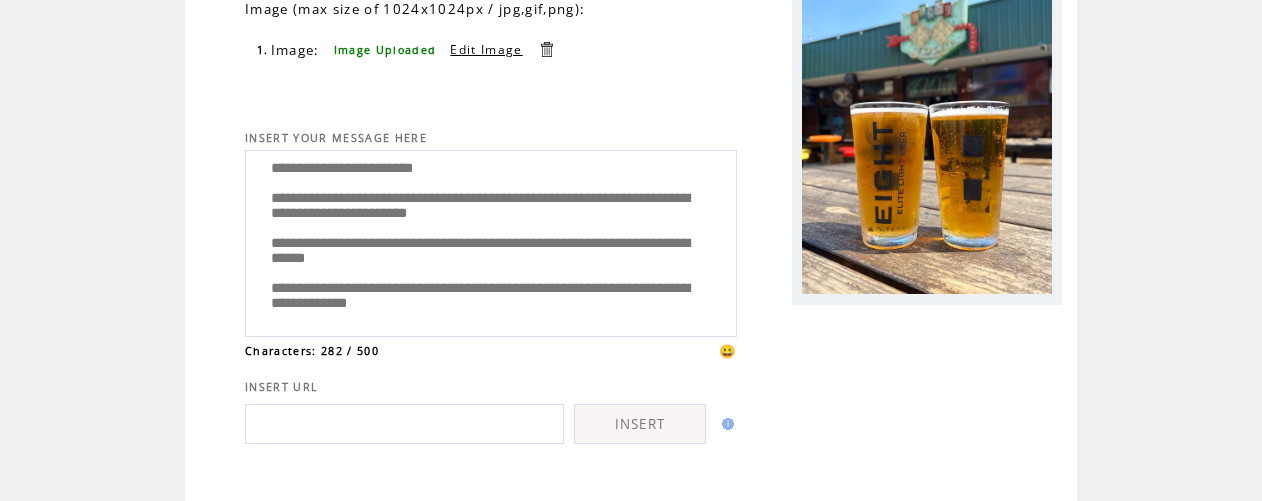 click on "**********" at bounding box center (491, 241) 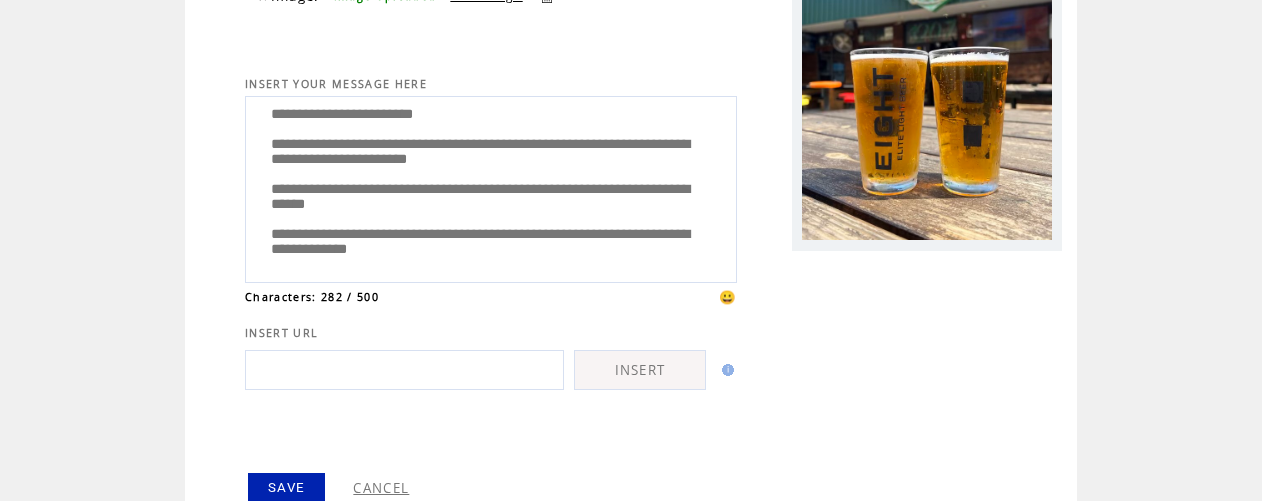 scroll, scrollTop: 394, scrollLeft: 0, axis: vertical 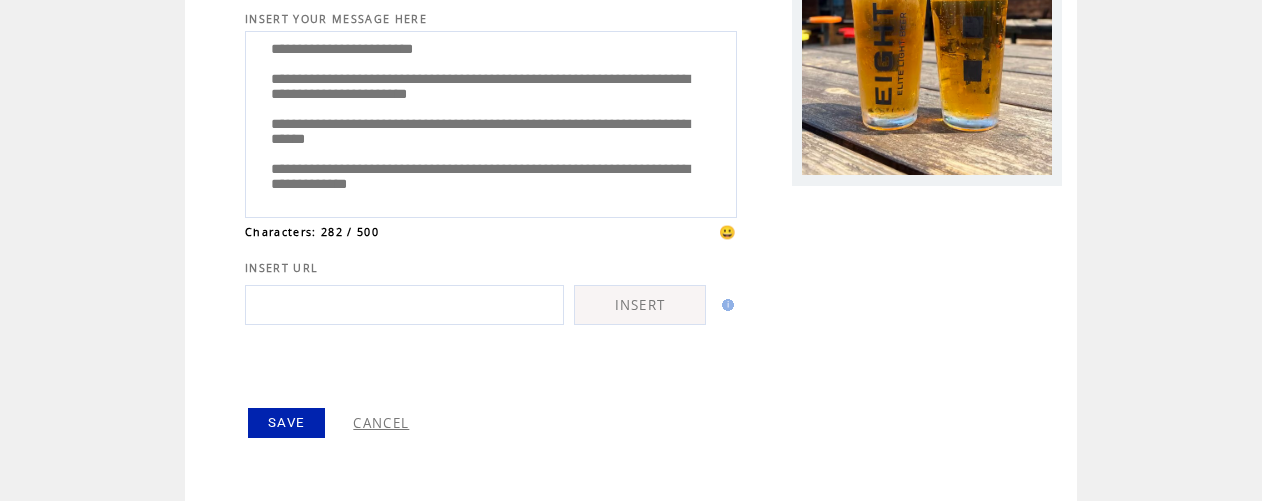 type on "**********" 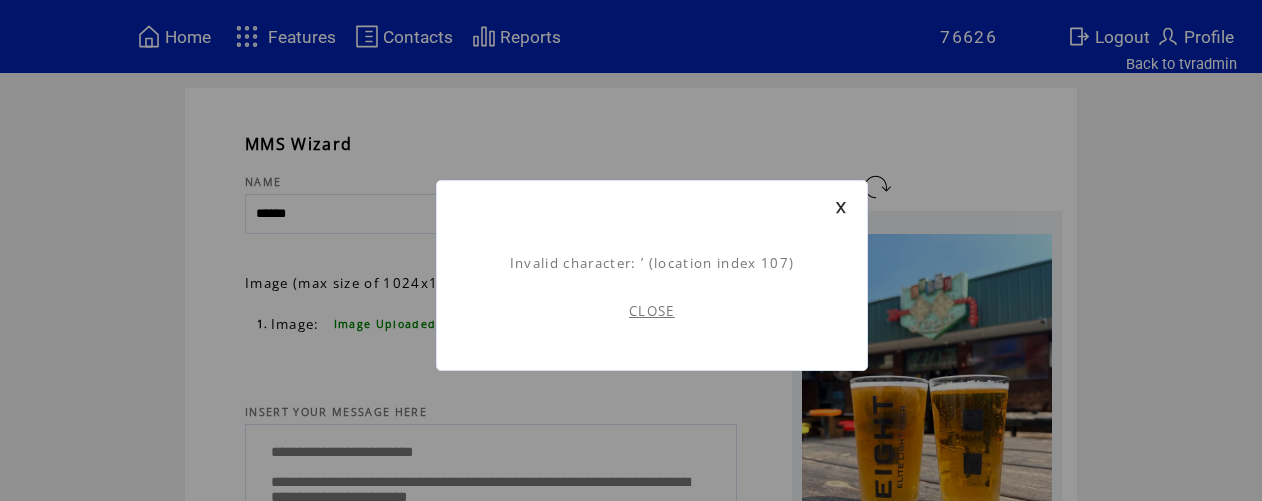 scroll, scrollTop: 1, scrollLeft: 0, axis: vertical 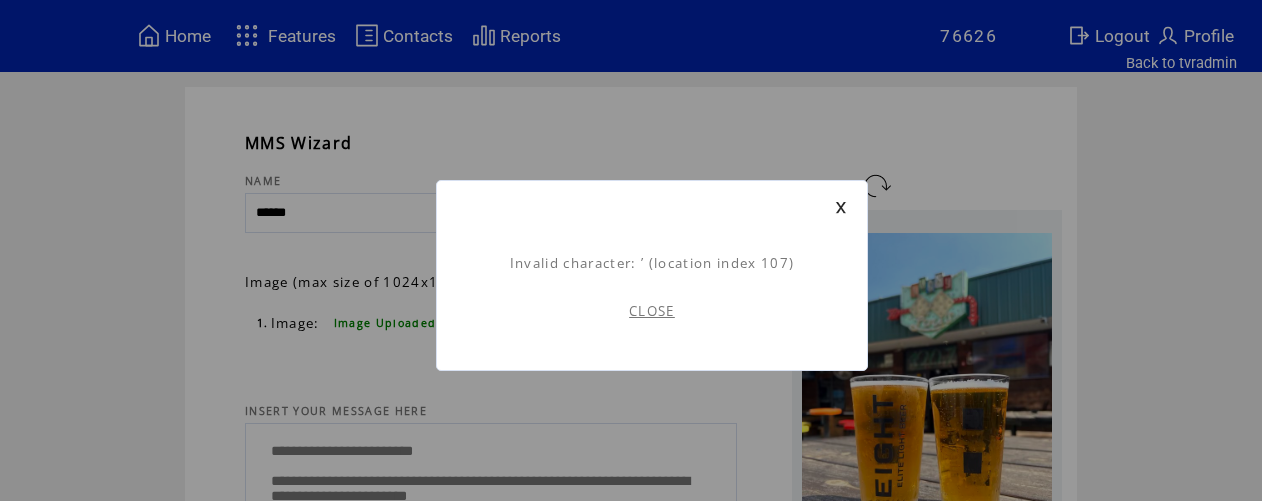 click on "CLOSE" at bounding box center (652, 311) 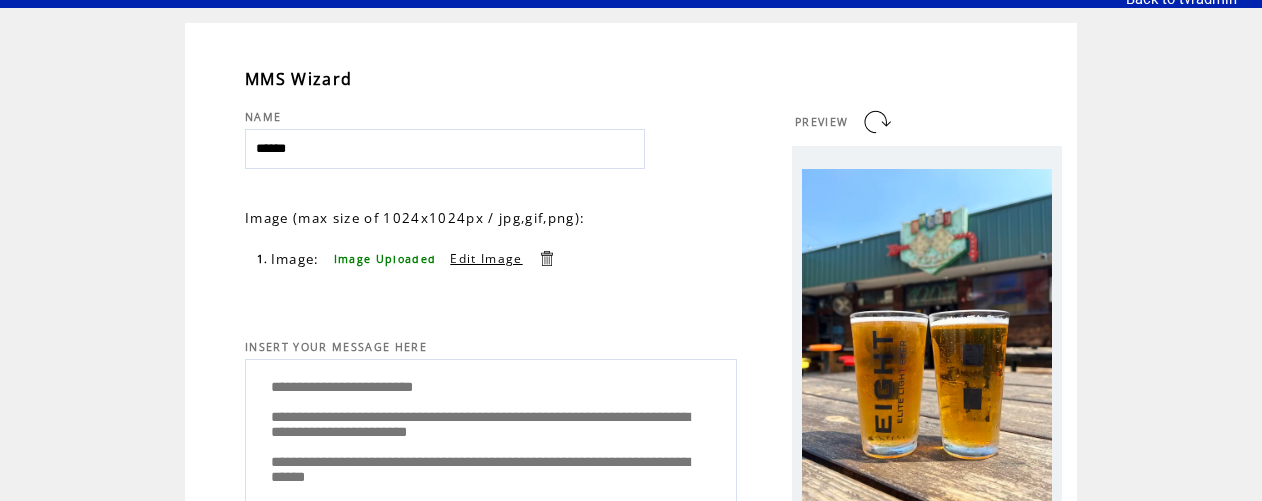 scroll, scrollTop: 87, scrollLeft: 0, axis: vertical 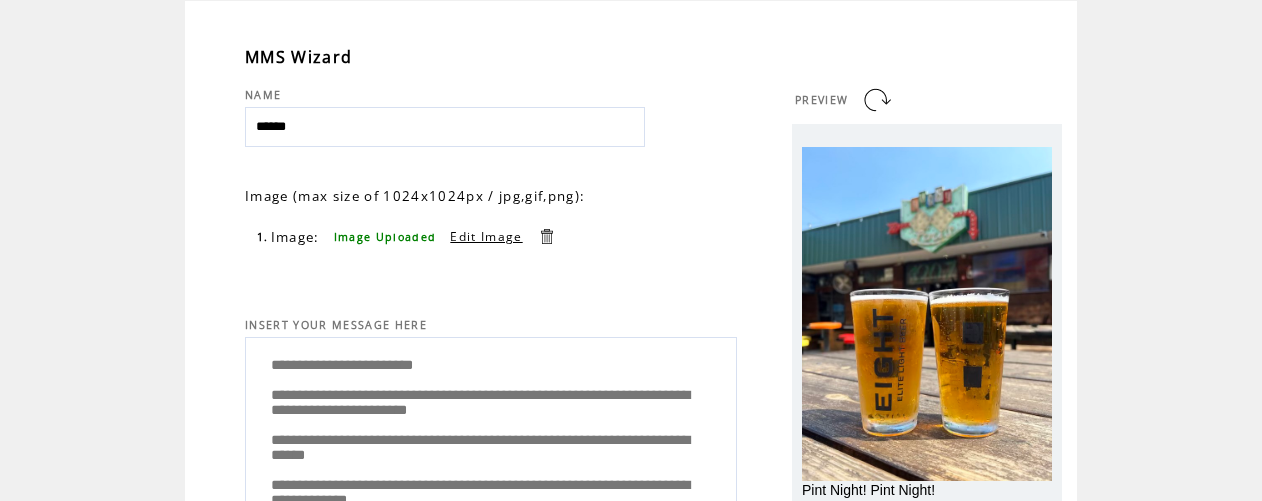 click on "**********" at bounding box center [491, 428] 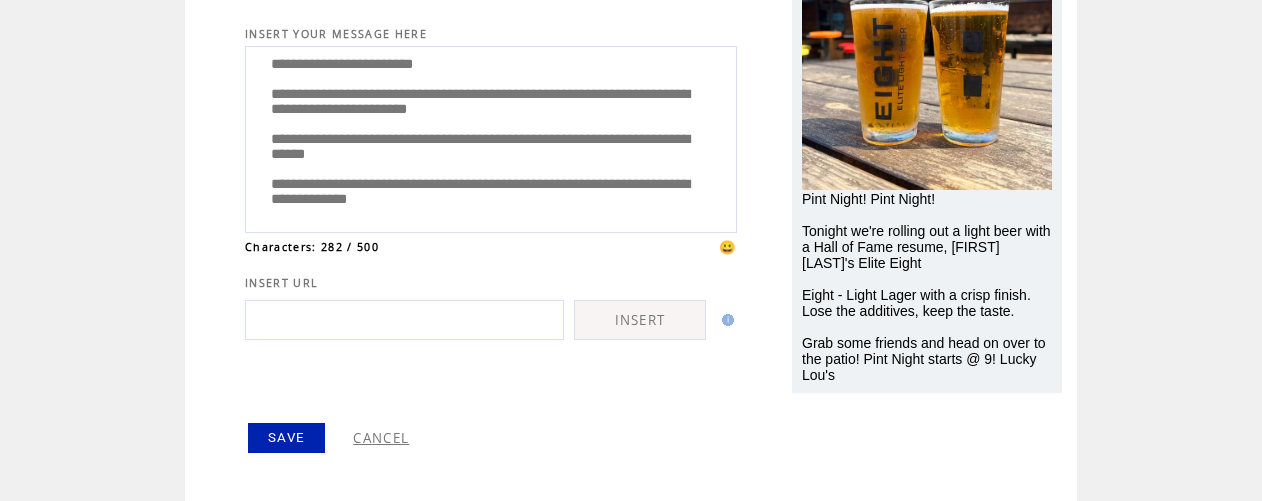 scroll, scrollTop: 382, scrollLeft: 0, axis: vertical 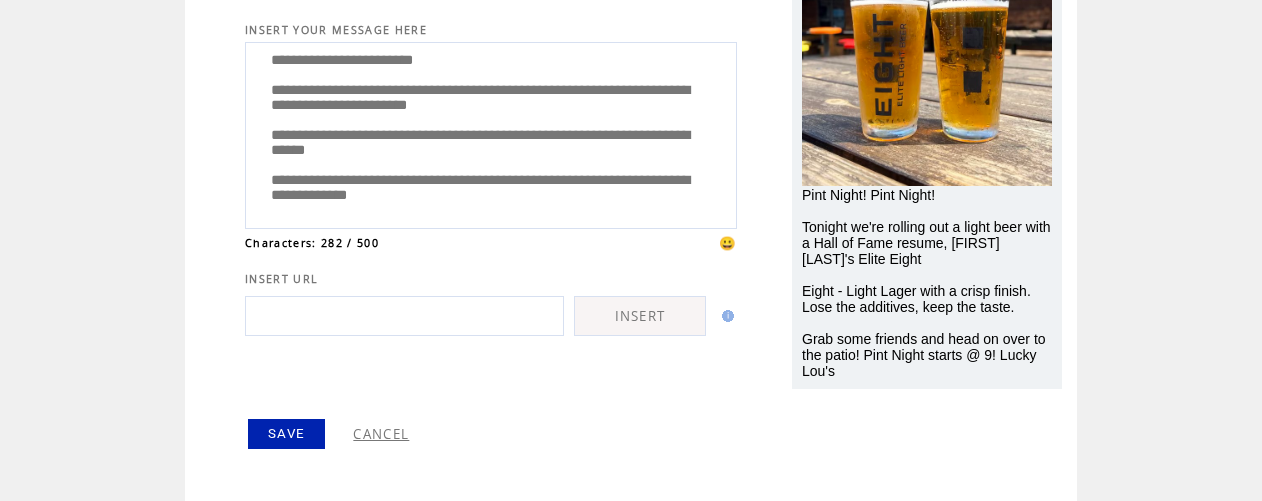 type on "**********" 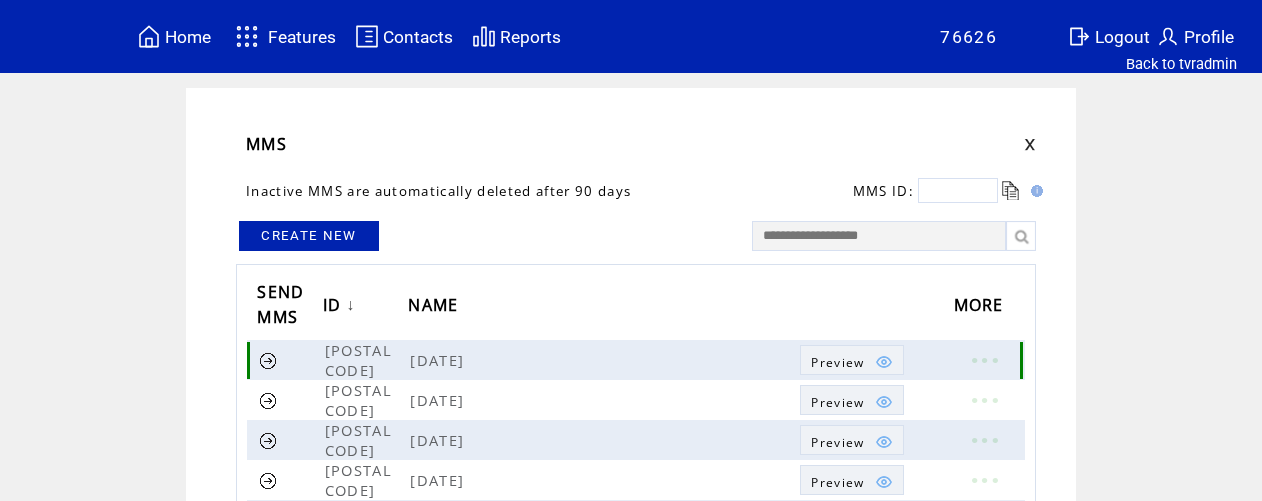 scroll, scrollTop: 0, scrollLeft: 0, axis: both 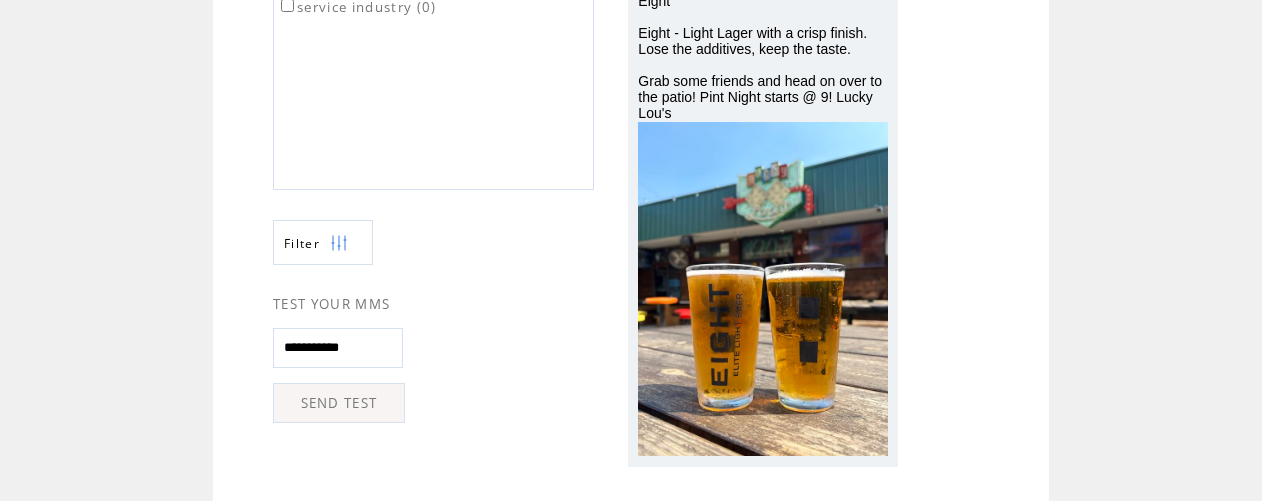 click at bounding box center (339, 243) 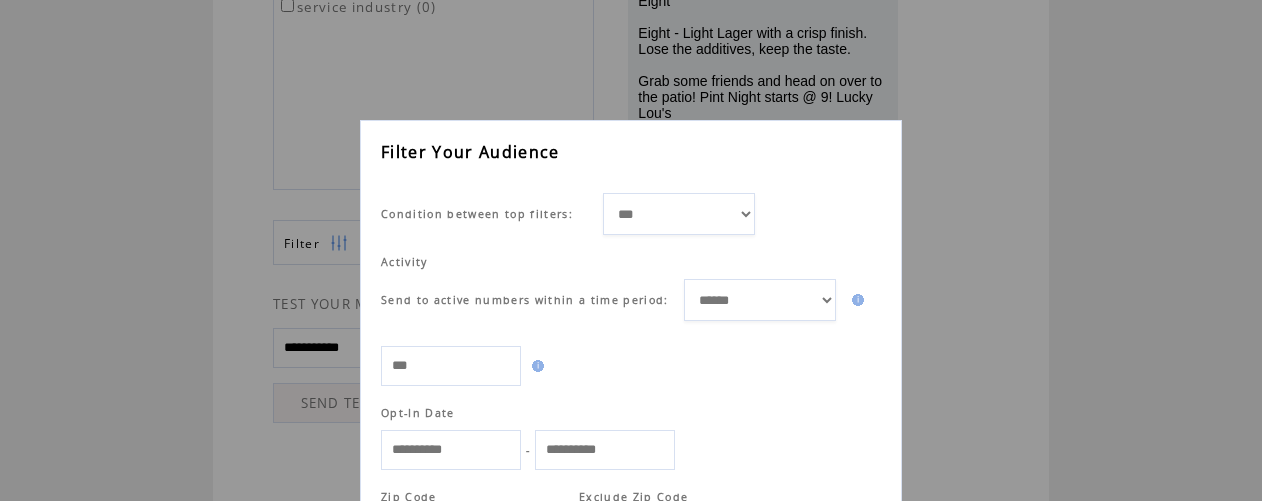 scroll, scrollTop: 1, scrollLeft: 0, axis: vertical 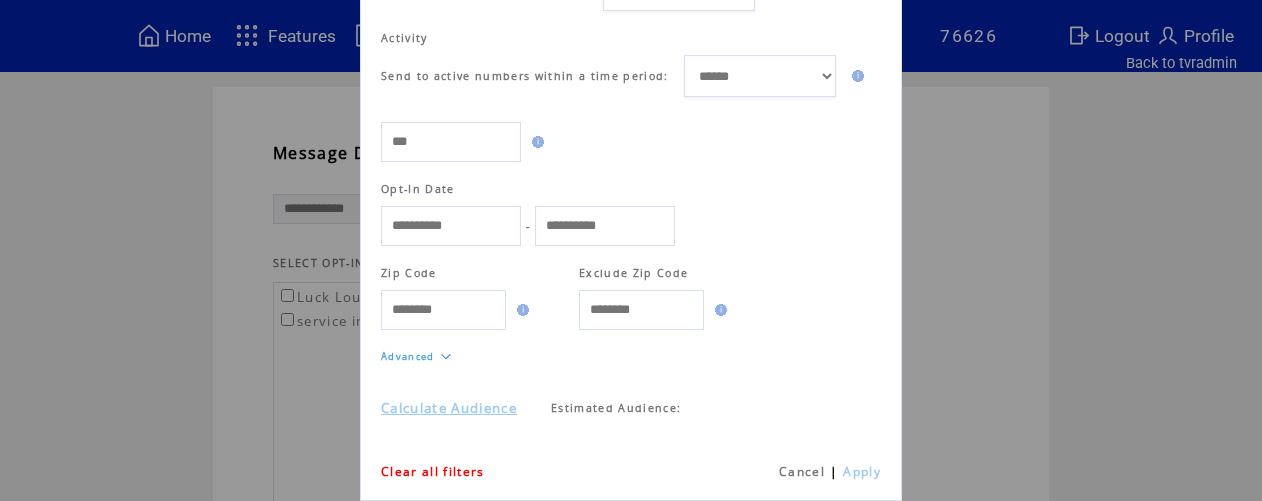 click on "Advanced" at bounding box center [408, 356] 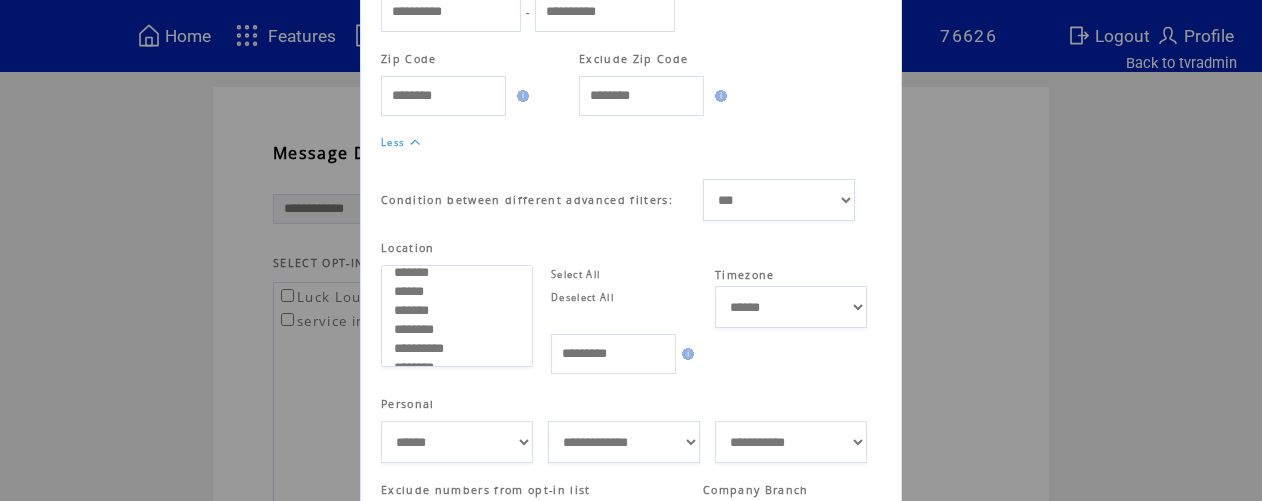 scroll, scrollTop: 439, scrollLeft: 0, axis: vertical 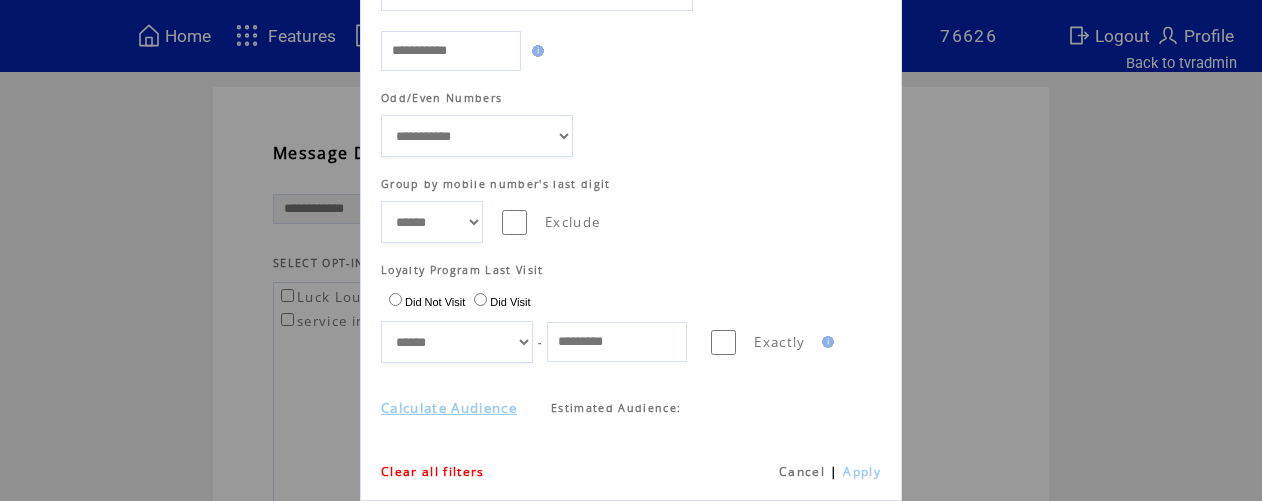 click on "**********" at bounding box center (457, 342) 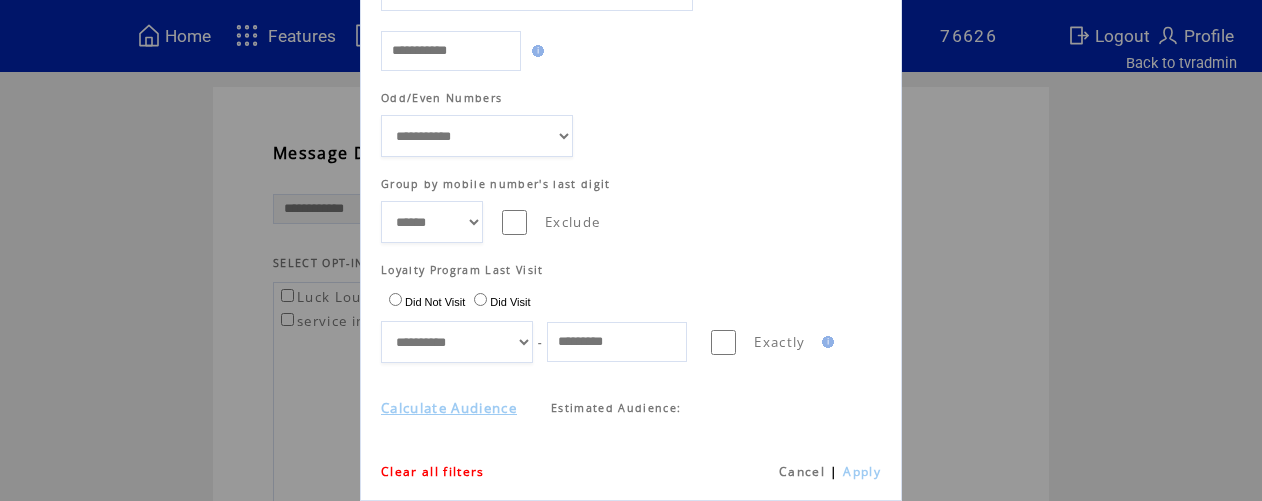 click at bounding box center (617, 342) 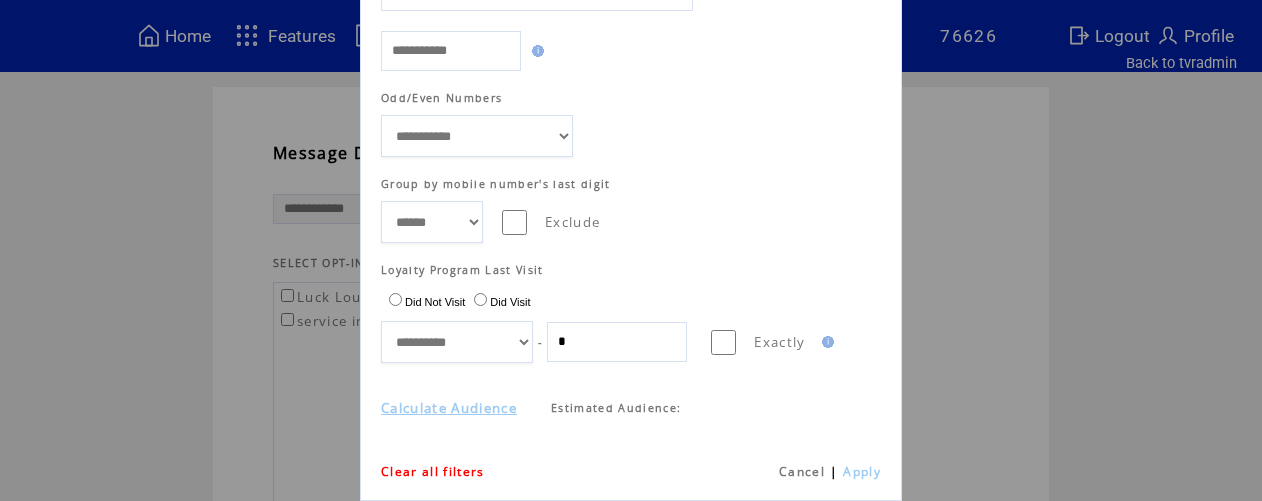 type on "*" 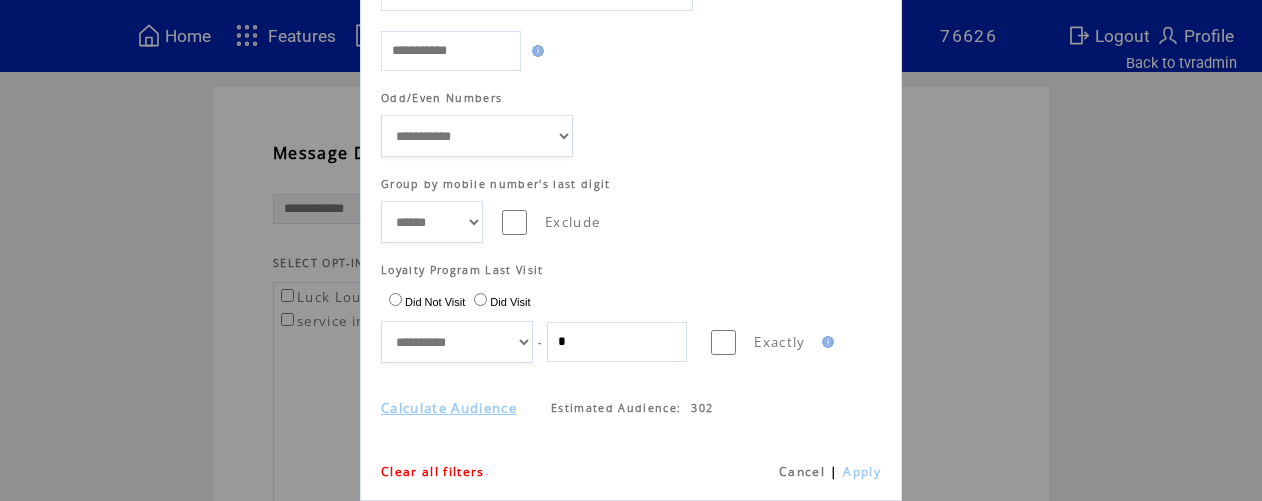 drag, startPoint x: 592, startPoint y: 350, endPoint x: 605, endPoint y: 341, distance: 15.811388 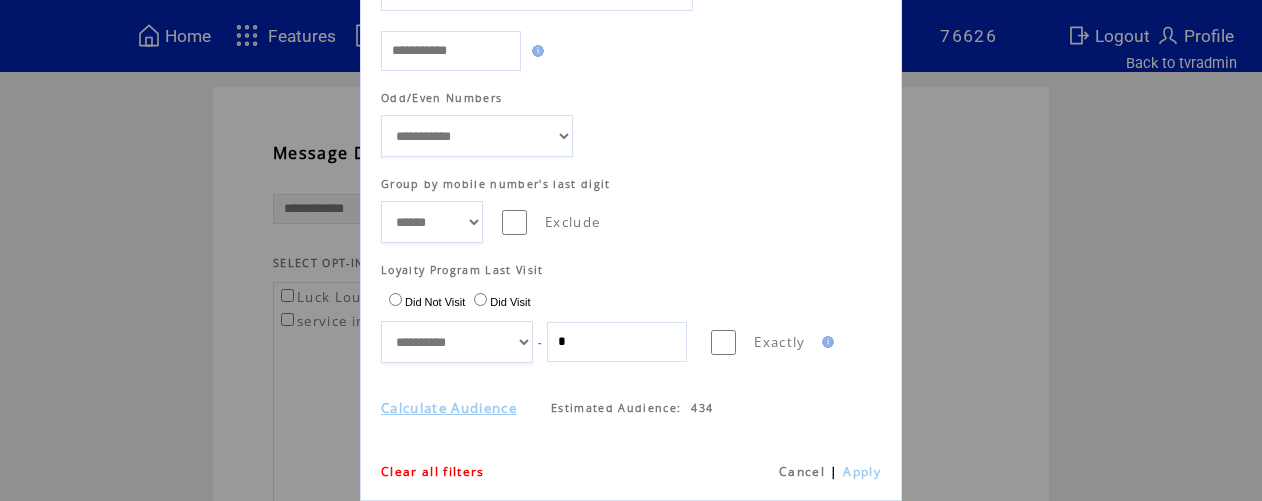 click on "*" at bounding box center [617, 342] 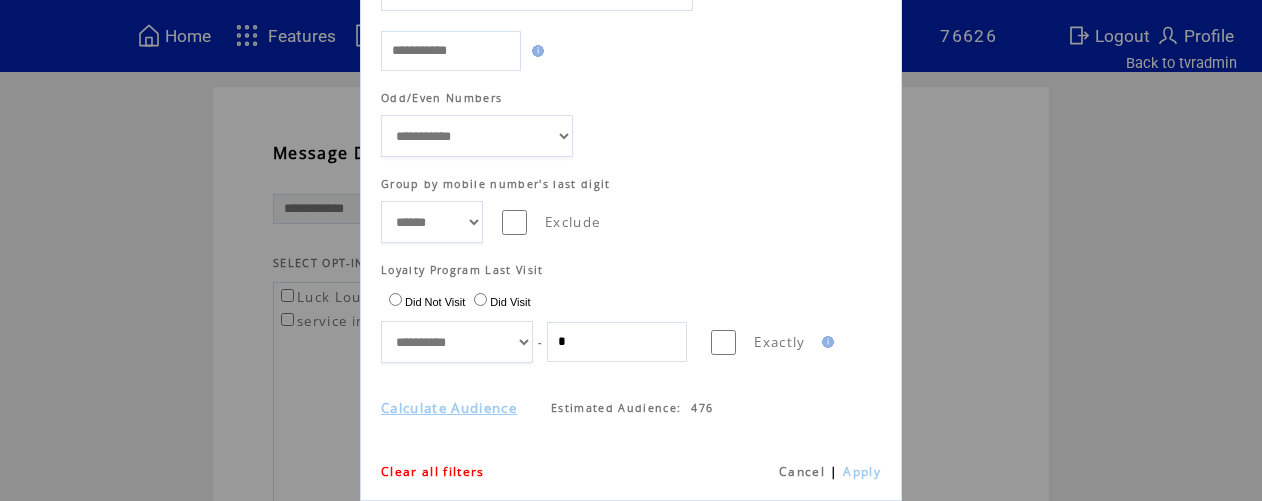 click on "*" at bounding box center (617, 342) 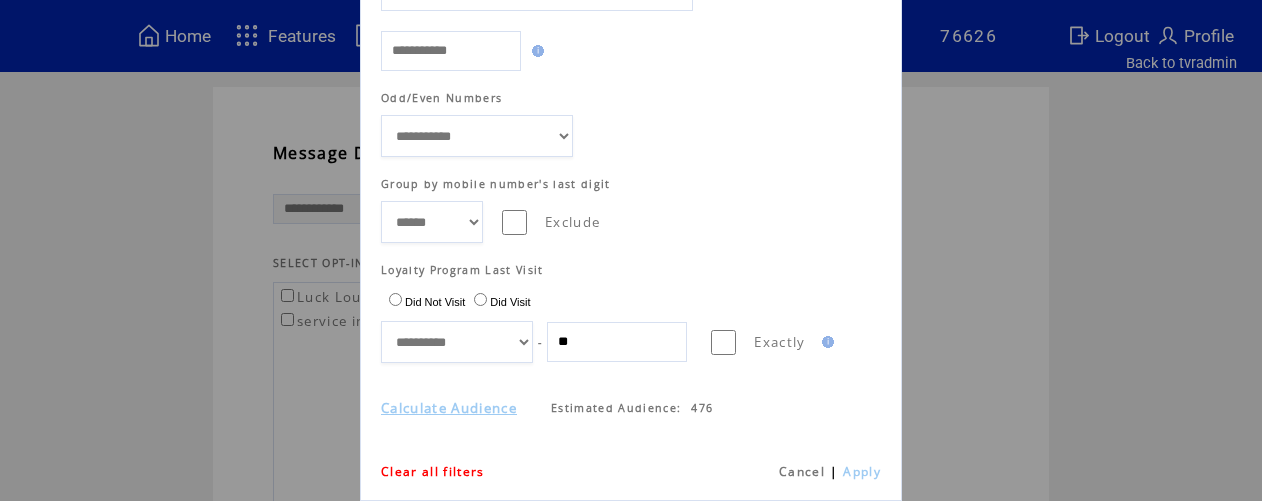 type on "**" 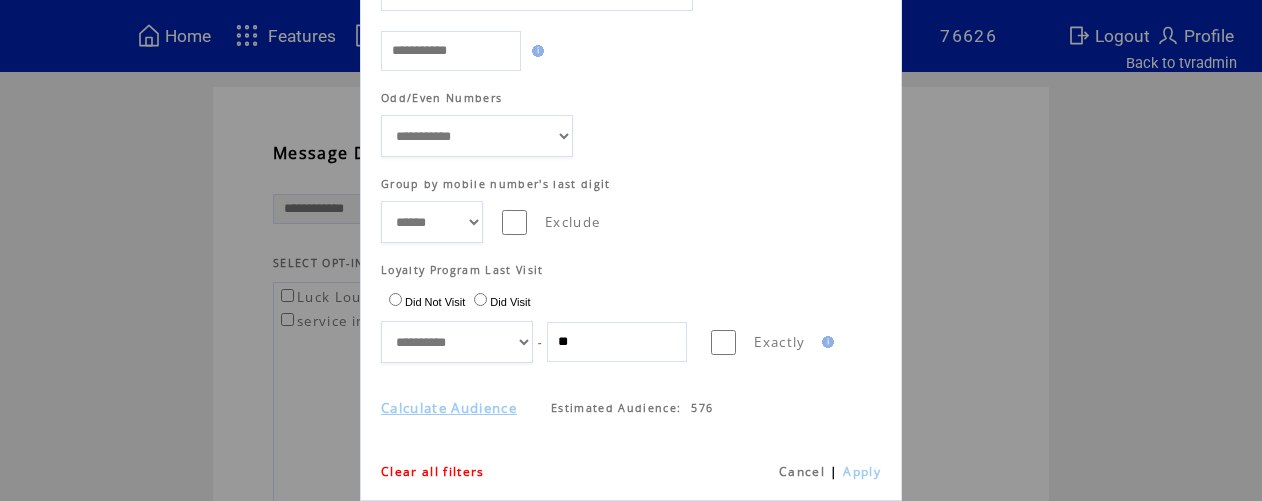 click on "Apply" at bounding box center [862, 471] 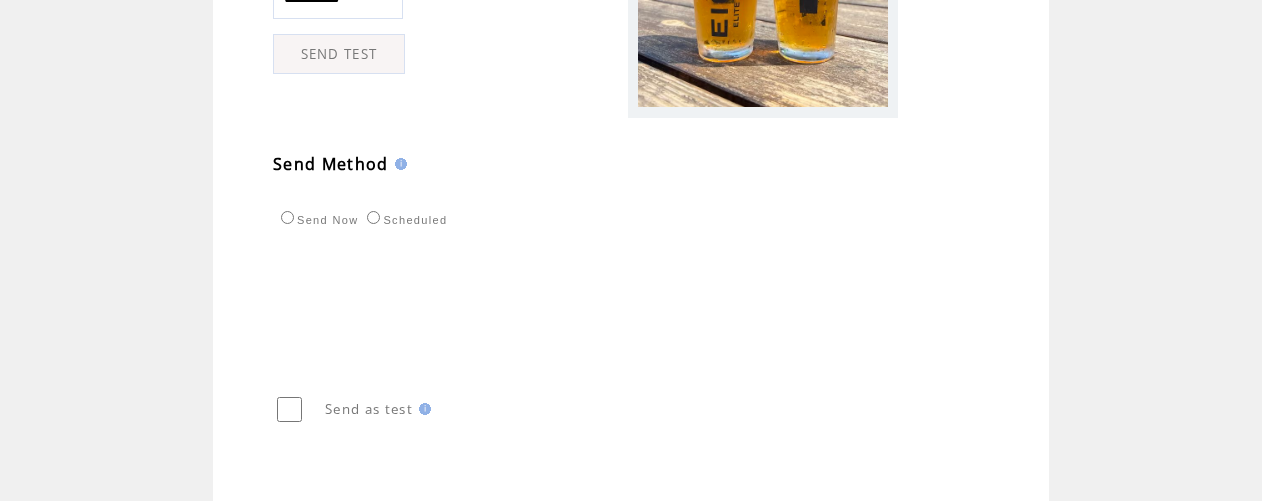 scroll, scrollTop: 809, scrollLeft: 0, axis: vertical 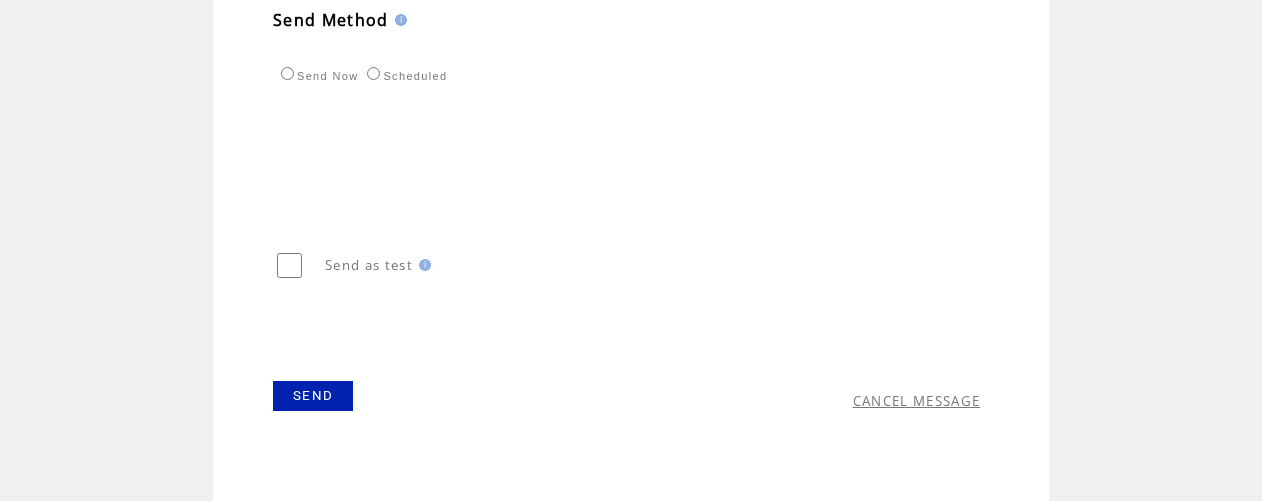 click on "SEND" at bounding box center (313, 396) 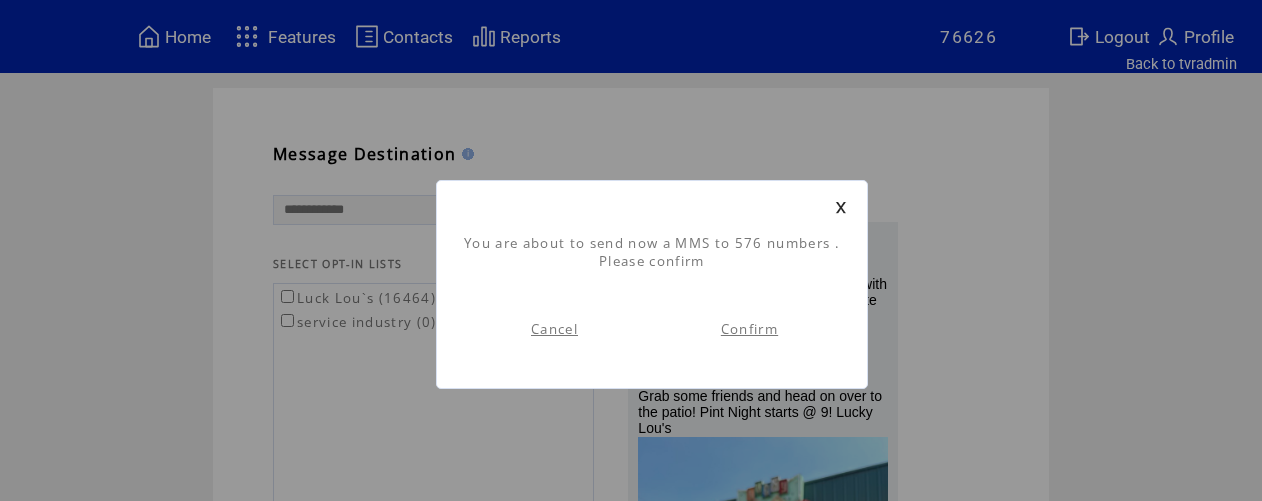 click on "Confirm" at bounding box center (749, 329) 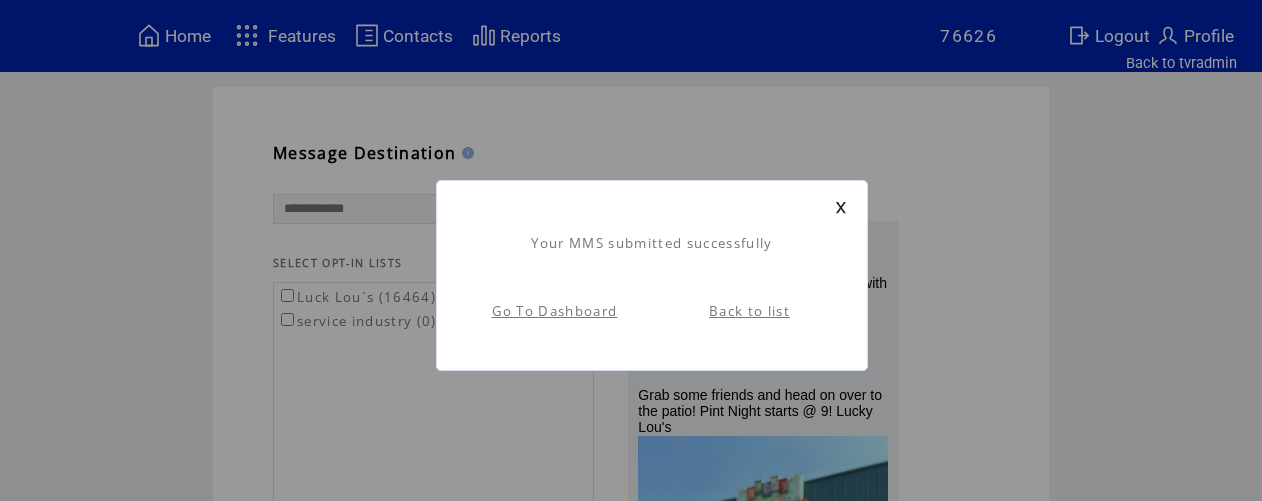 scroll, scrollTop: 1, scrollLeft: 0, axis: vertical 